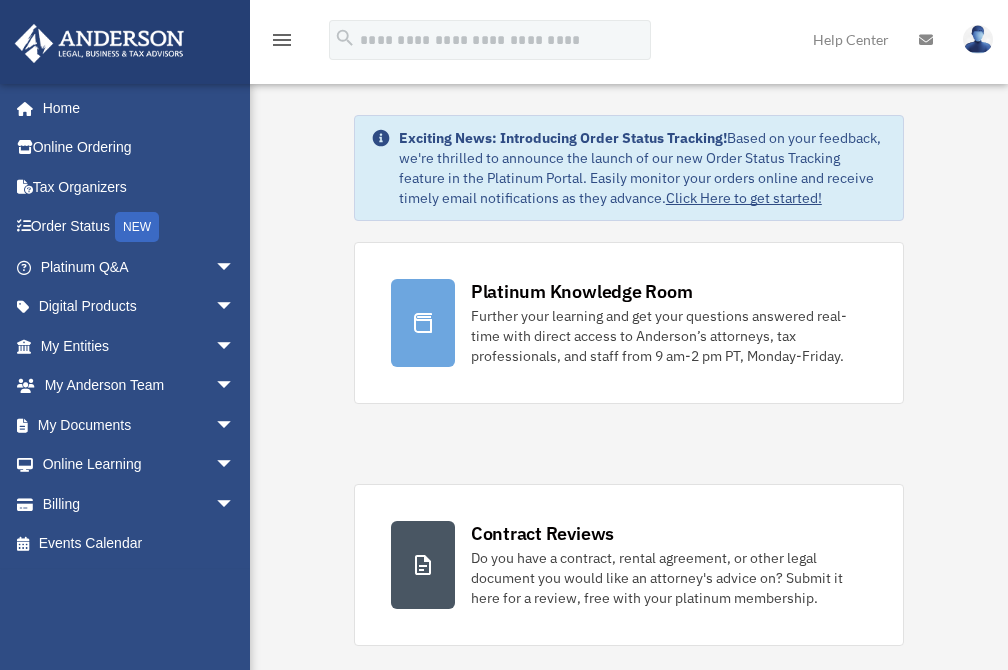 scroll, scrollTop: 0, scrollLeft: 0, axis: both 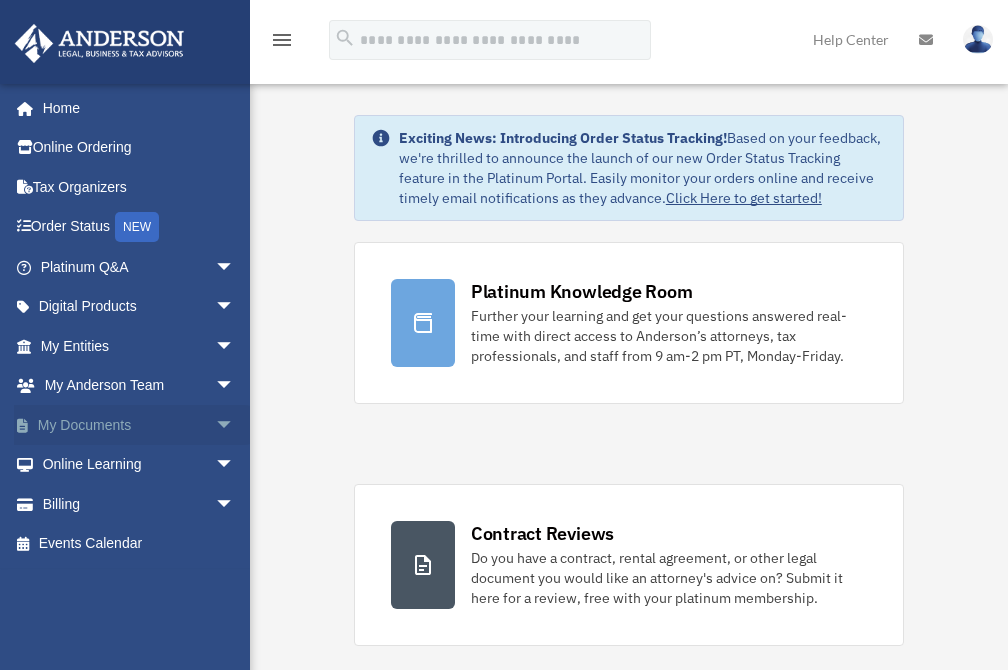 click on "arrow_drop_down" at bounding box center [235, 425] 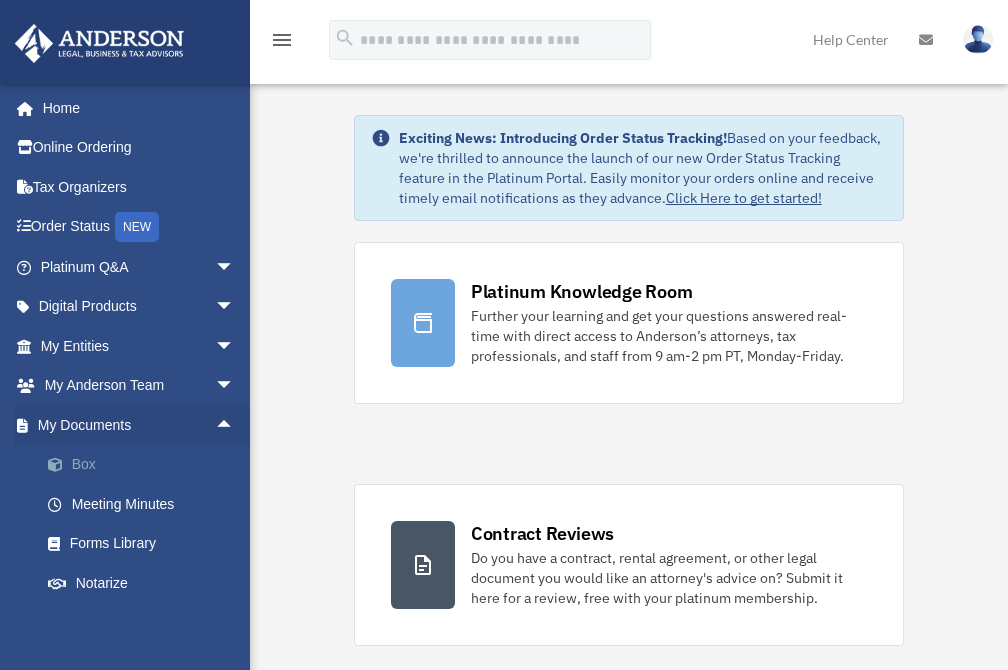 click on "Box" at bounding box center [146, 465] 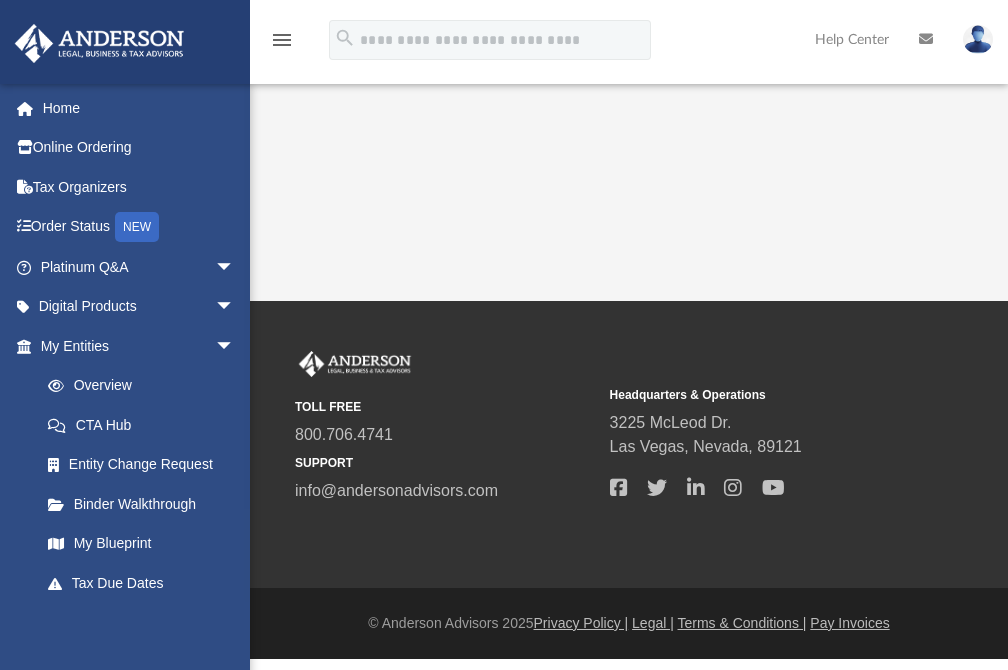 scroll, scrollTop: 0, scrollLeft: 0, axis: both 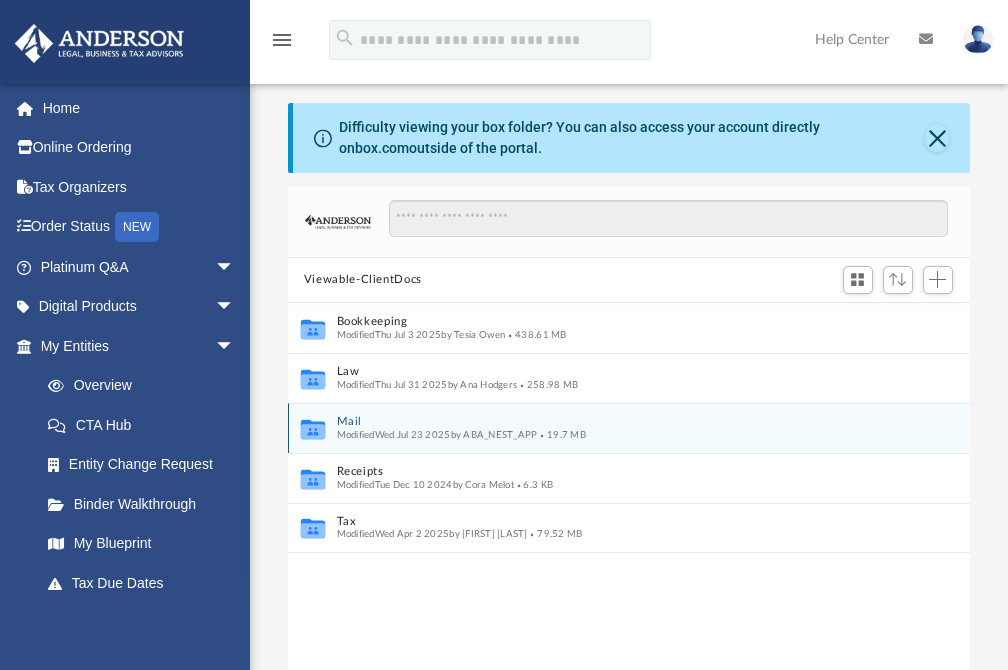click on "Modified  [DAY] [MONTH] [YEAR]  by [APP_NAME]" at bounding box center [436, 434] 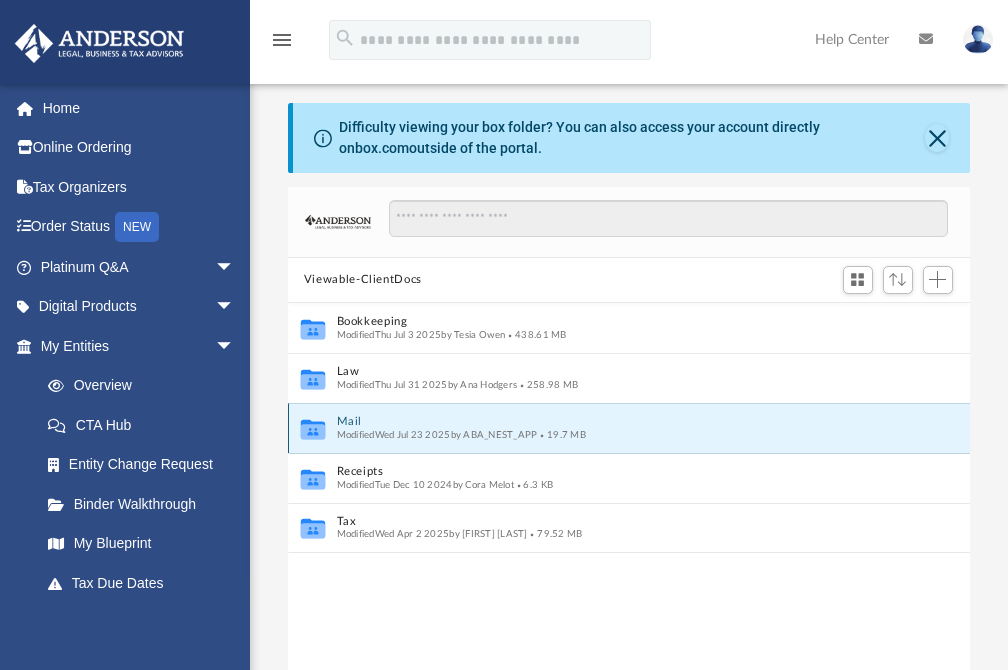 click on "Mail" at bounding box center [615, 421] 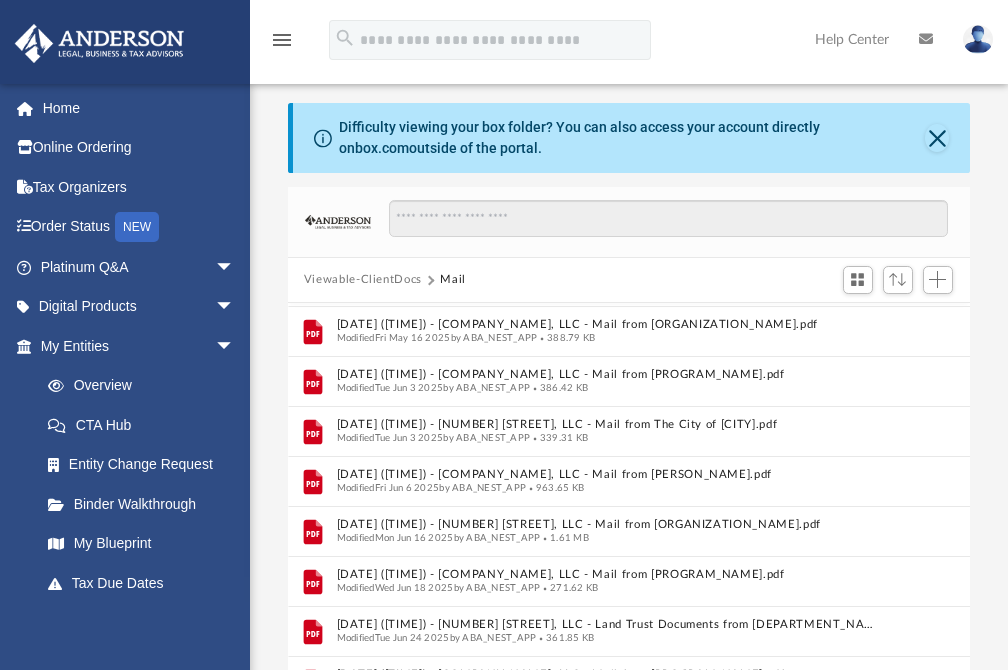 scroll, scrollTop: 747, scrollLeft: 0, axis: vertical 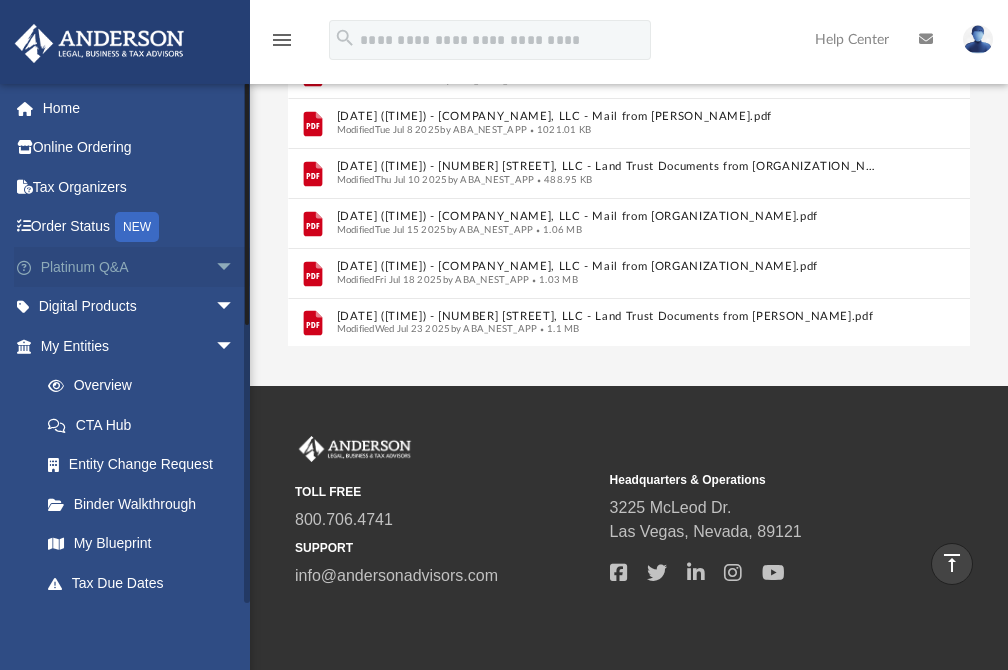 click on "arrow_drop_down" at bounding box center [235, 267] 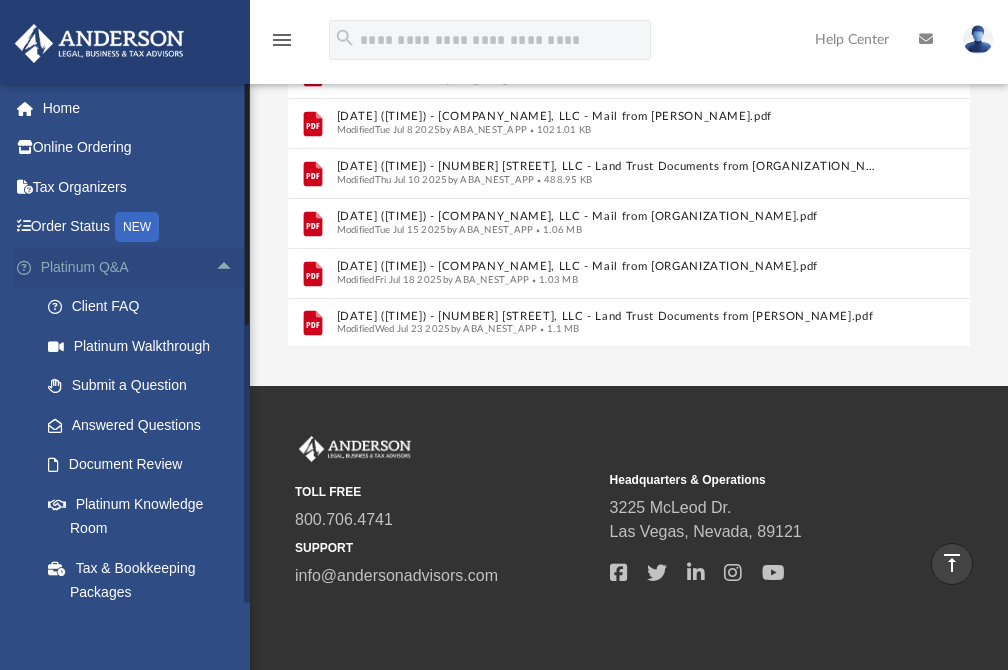 click on "arrow_drop_up" at bounding box center [235, 267] 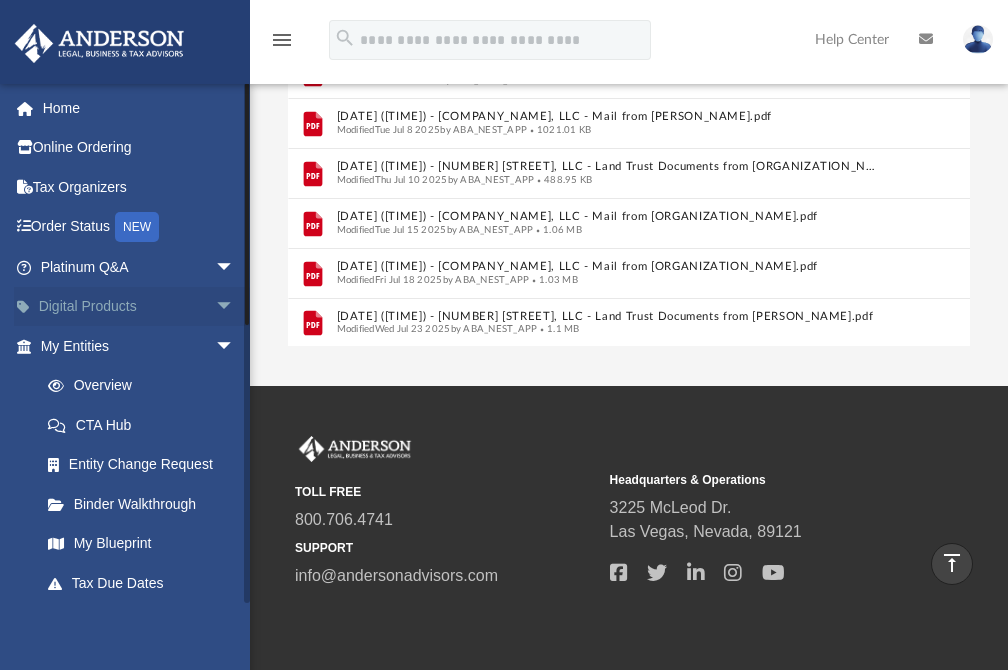 click on "arrow_drop_down" at bounding box center (235, 307) 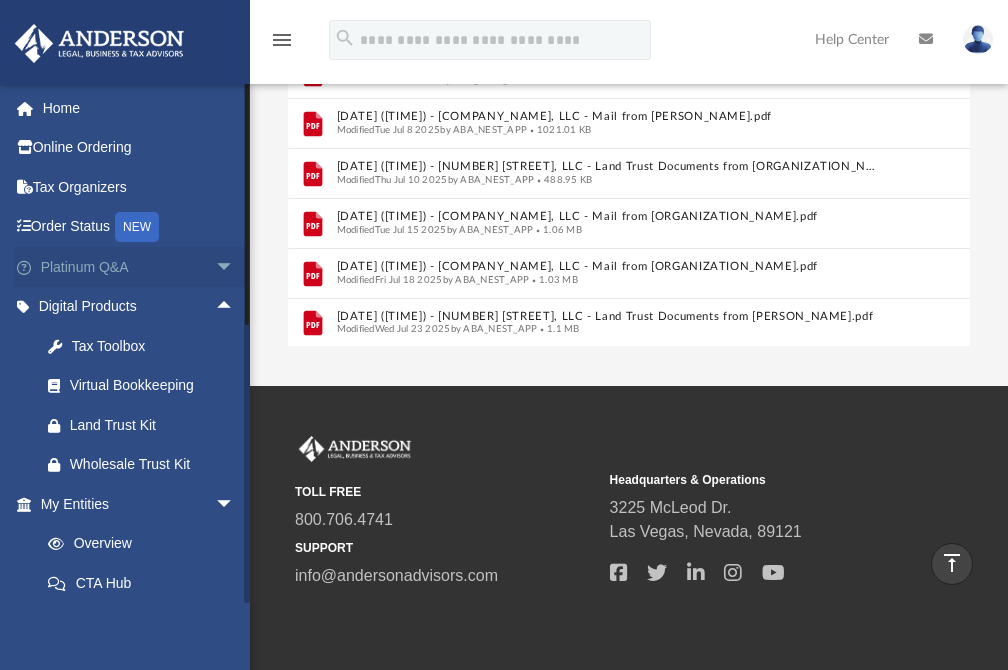 click on "arrow_drop_down" at bounding box center [235, 267] 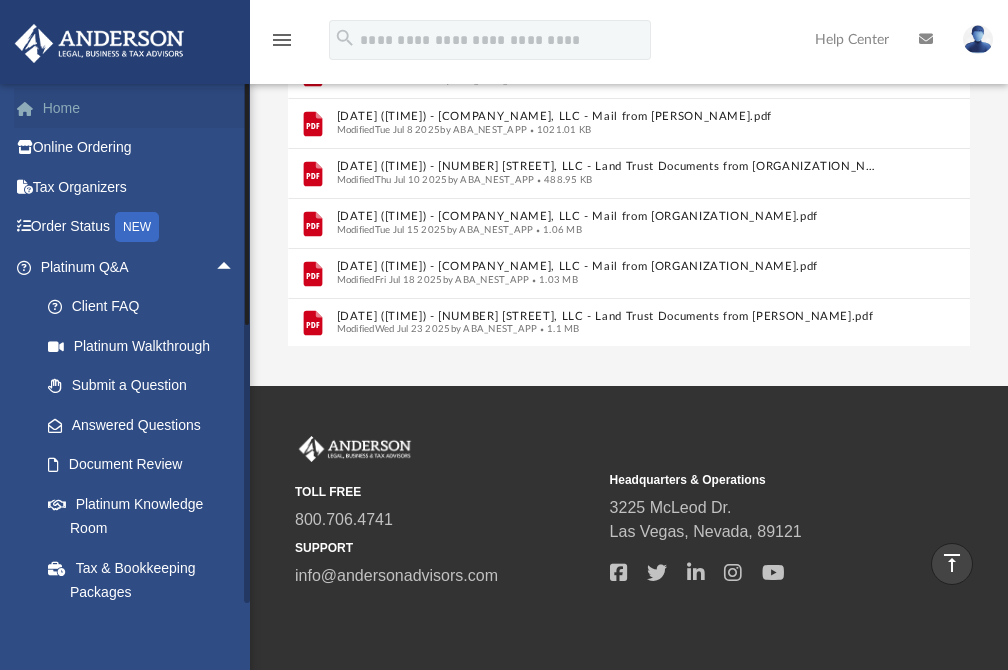 click on "Home" at bounding box center [139, 108] 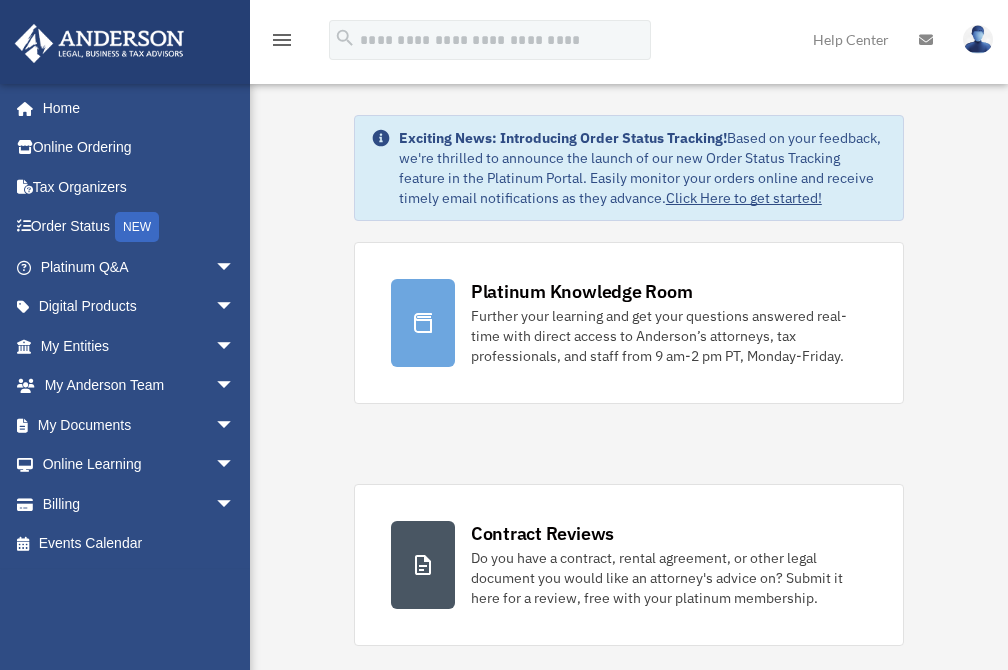 scroll, scrollTop: 0, scrollLeft: 0, axis: both 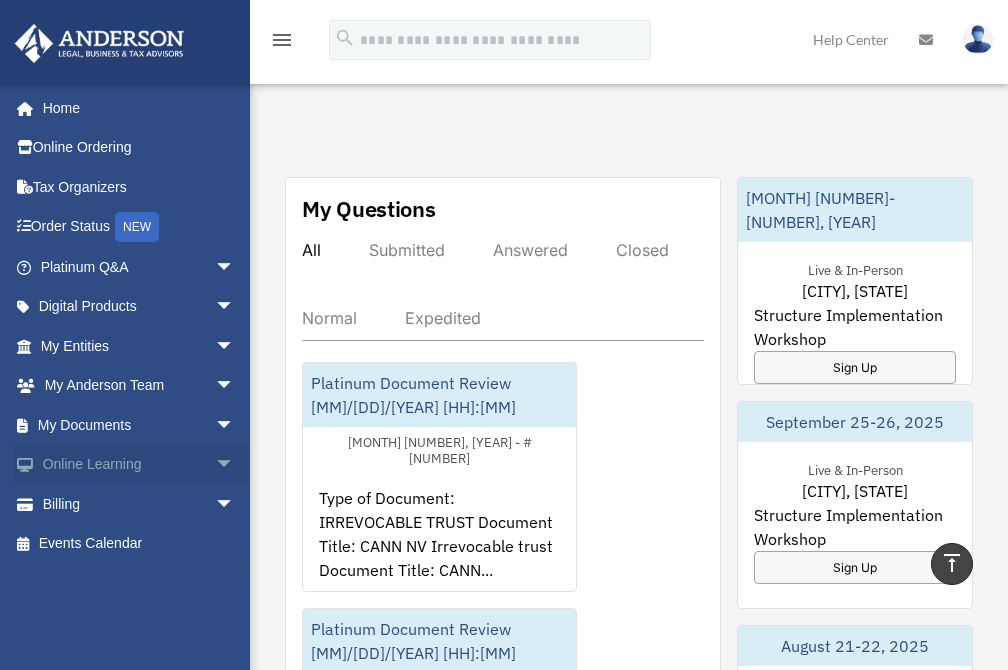 click on "arrow_drop_down" at bounding box center [235, 465] 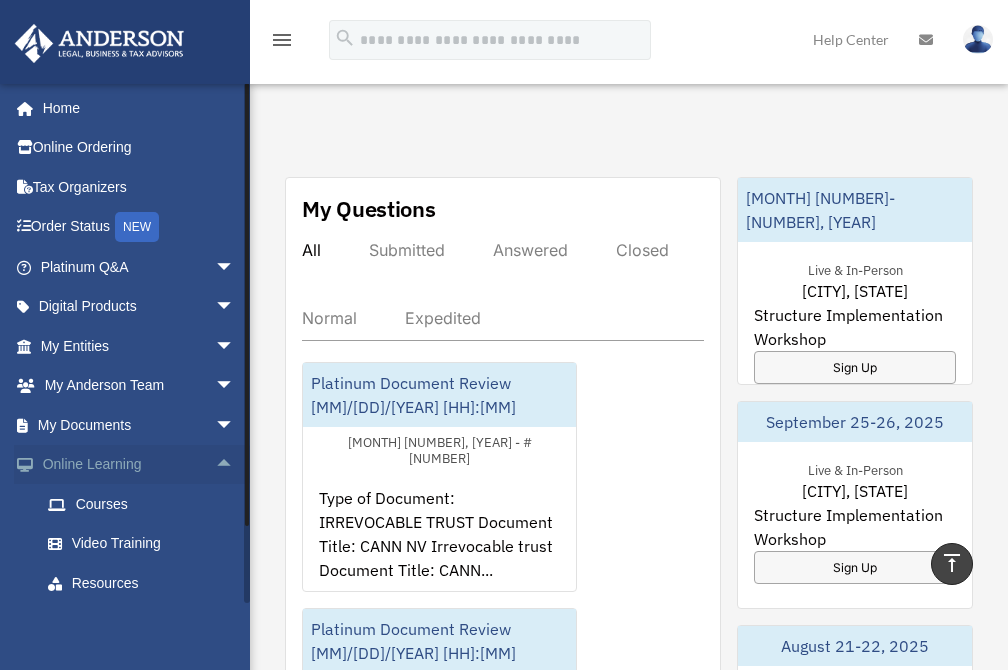 click on "arrow_drop_up" at bounding box center [235, 465] 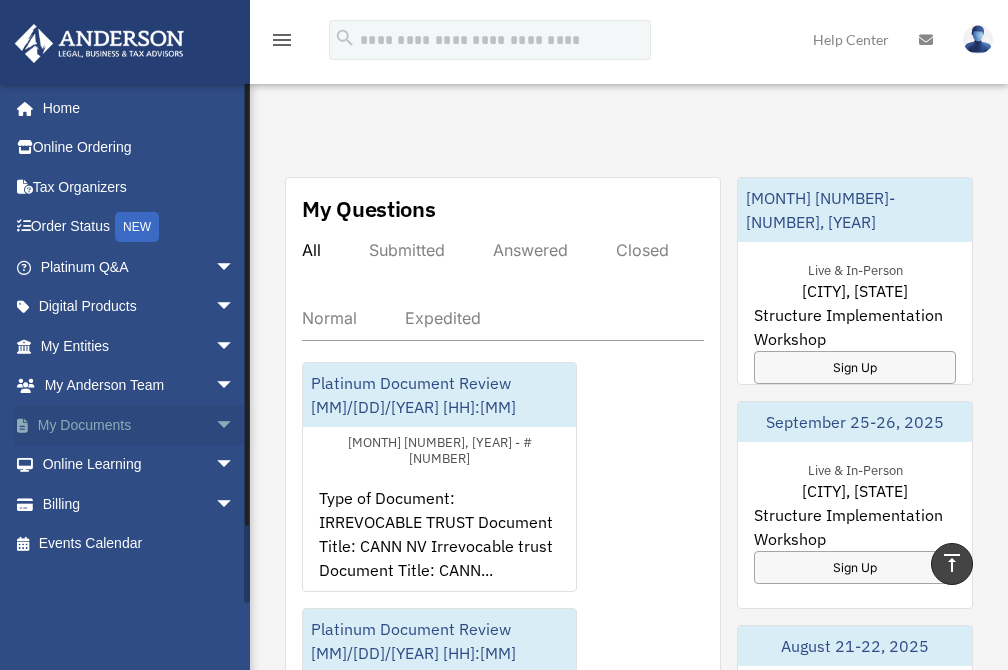 click on "arrow_drop_down" at bounding box center (235, 425) 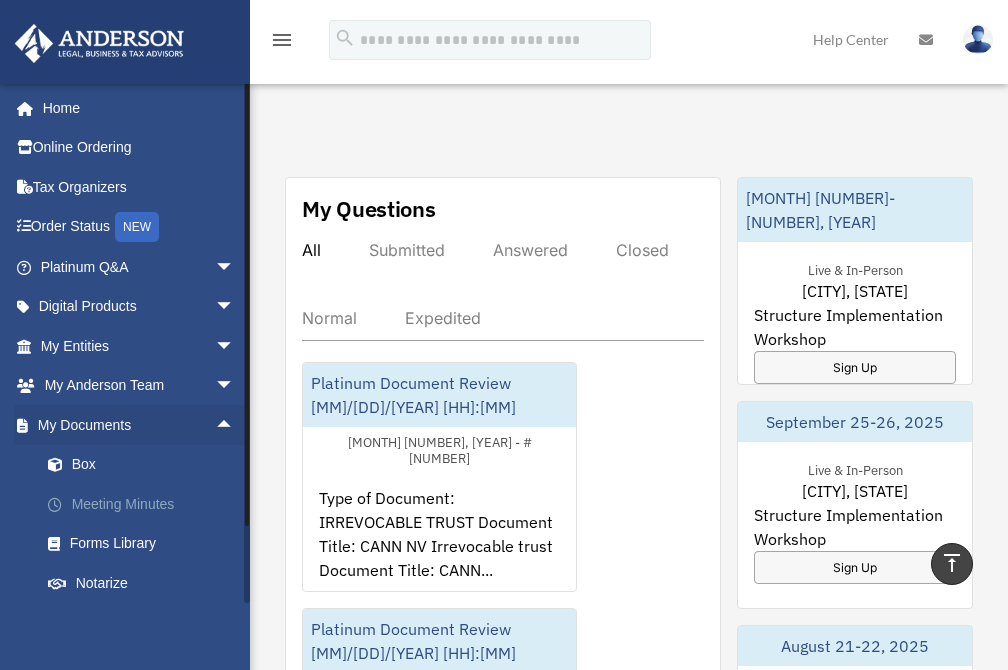 click on "Meeting Minutes" at bounding box center [146, 504] 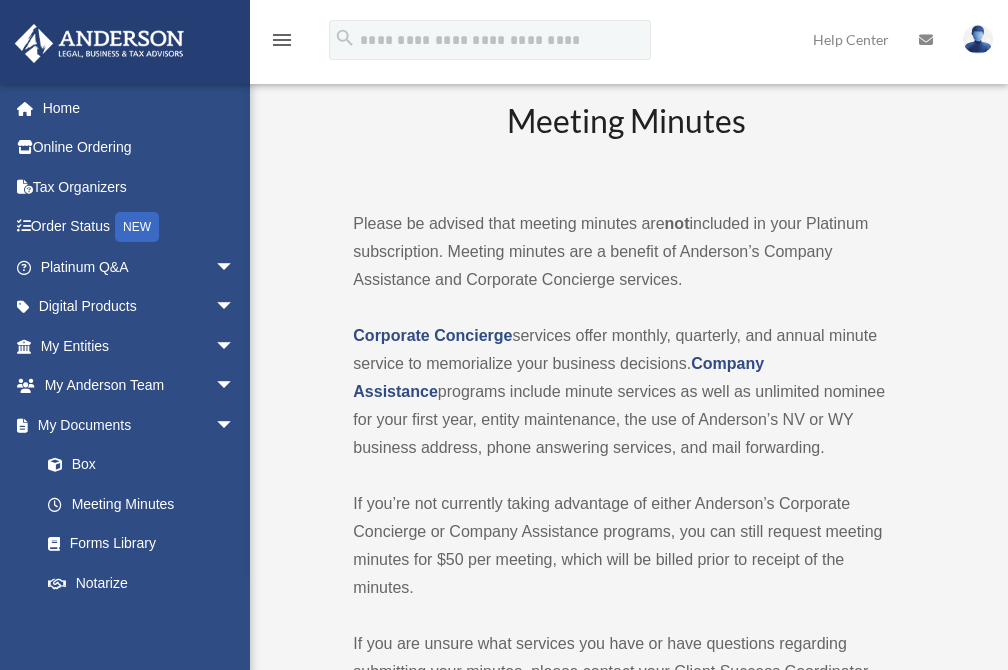 scroll, scrollTop: 0, scrollLeft: 0, axis: both 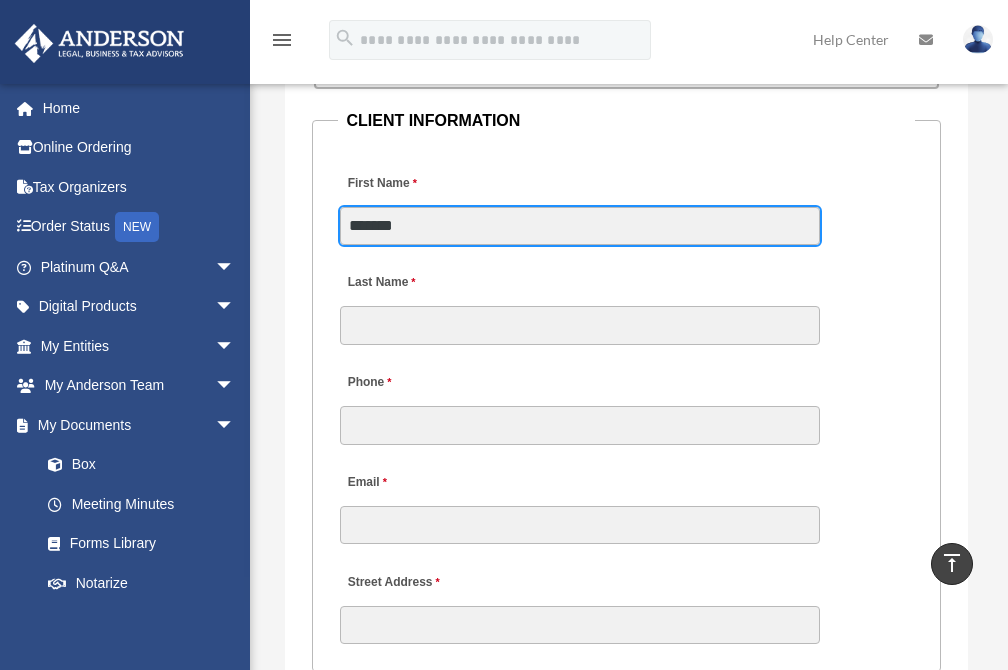 type on "******" 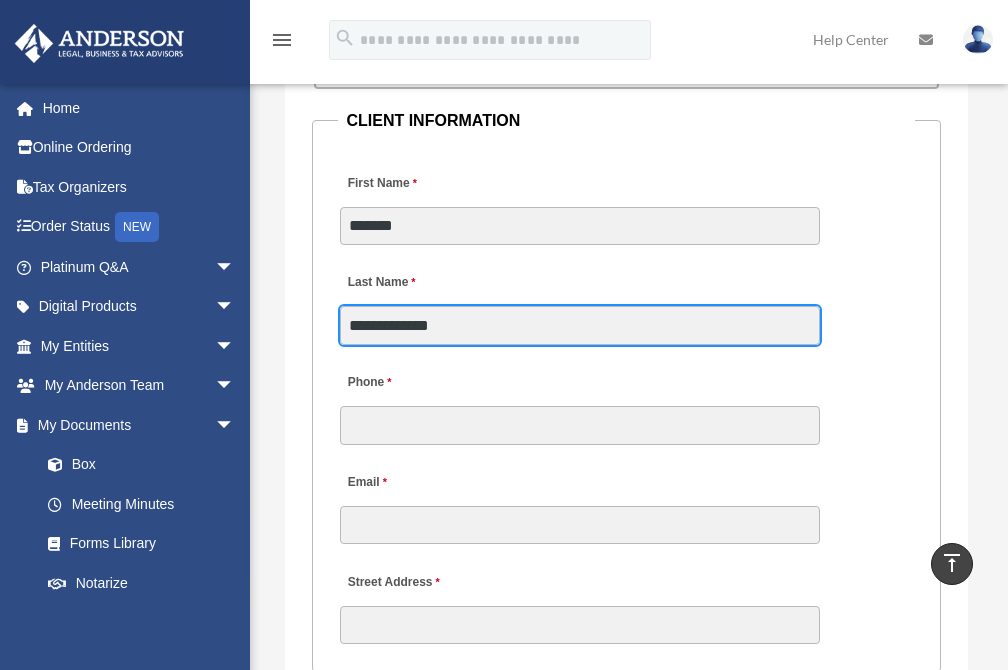 type on "**********" 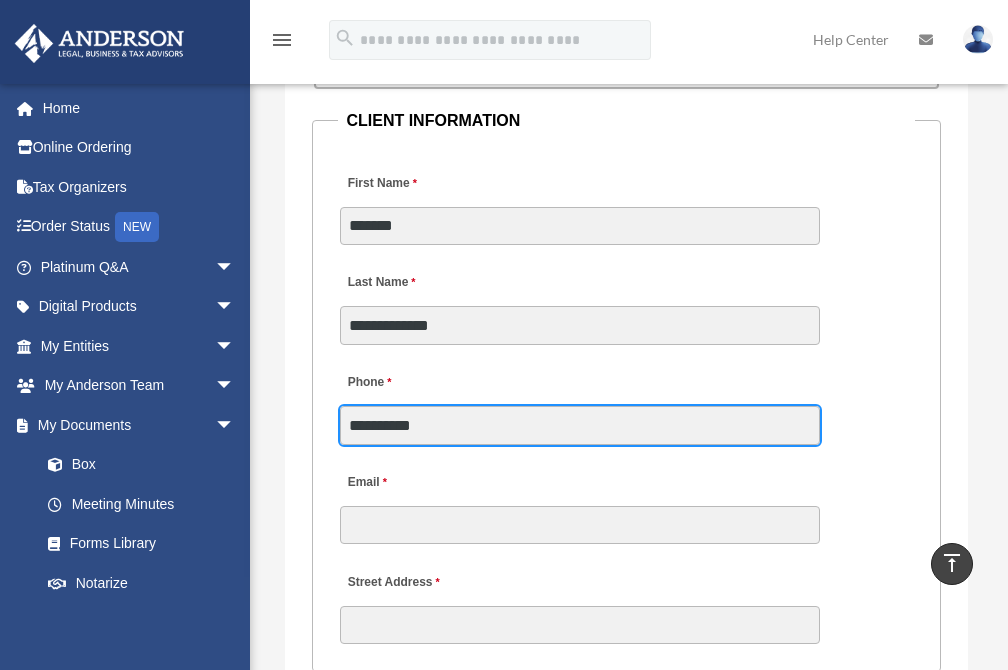 type on "**********" 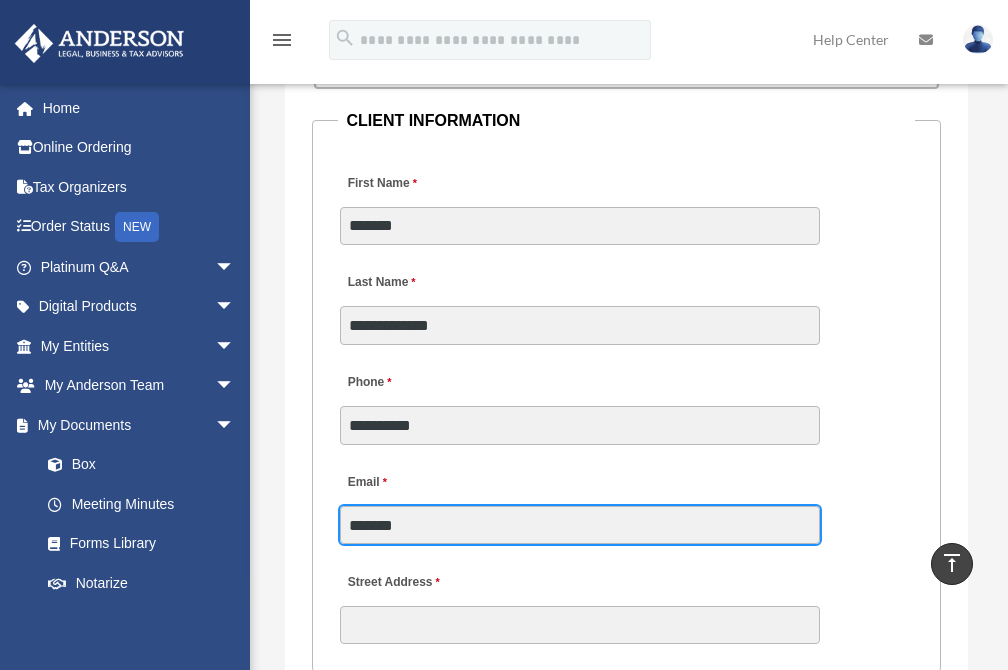 type on "********" 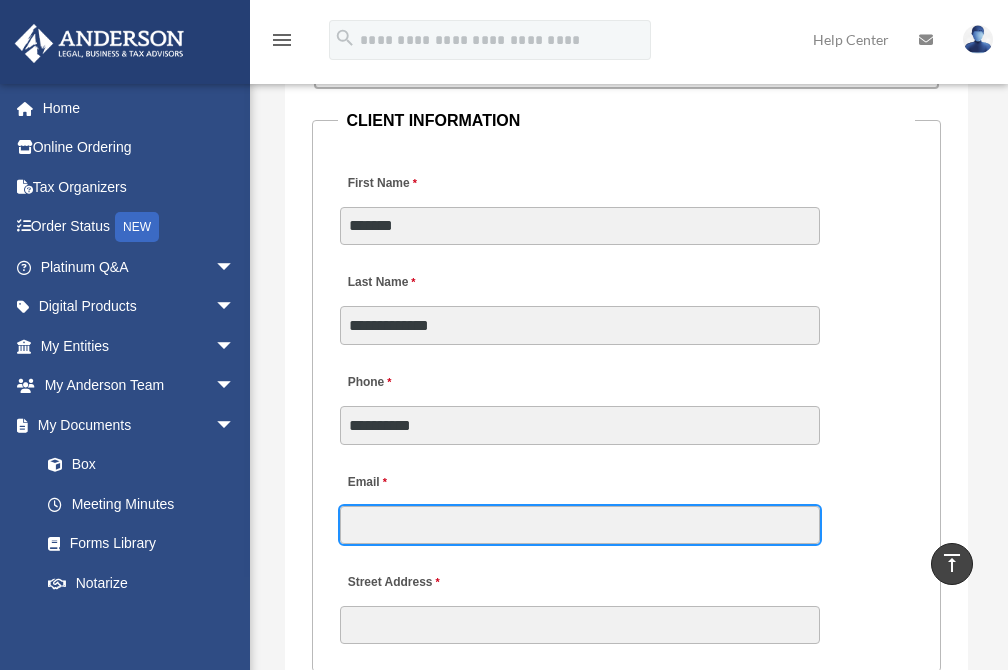 type on "**********" 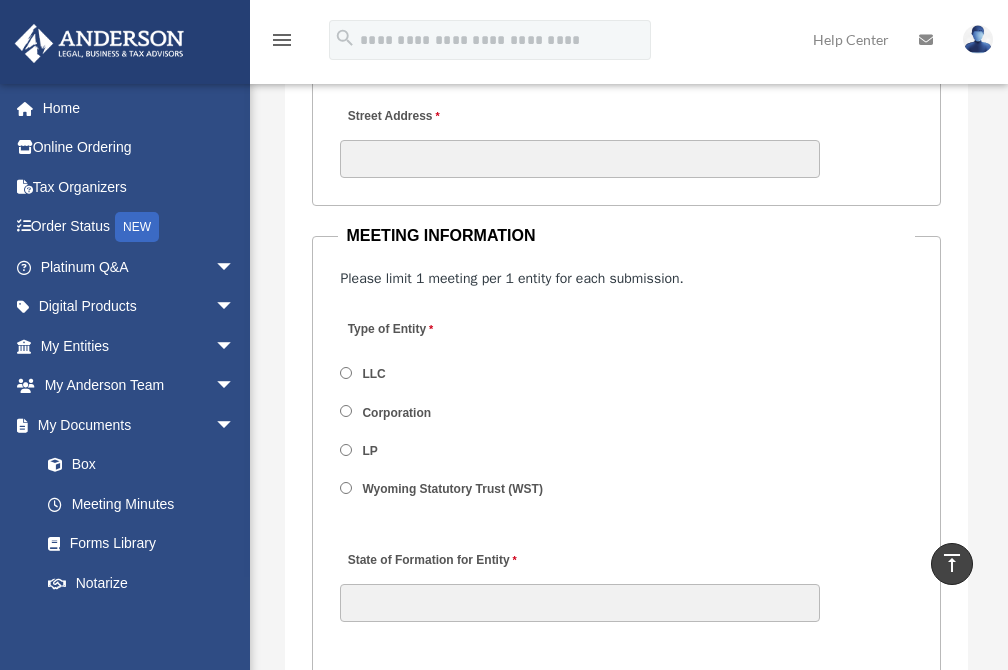 scroll, scrollTop: 3017, scrollLeft: 0, axis: vertical 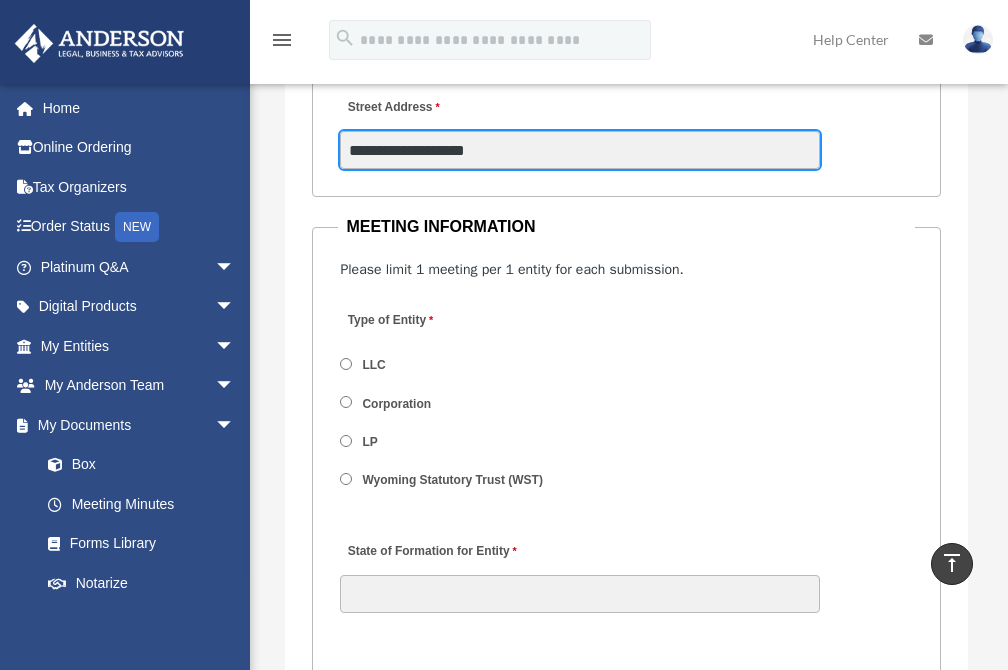 type on "**********" 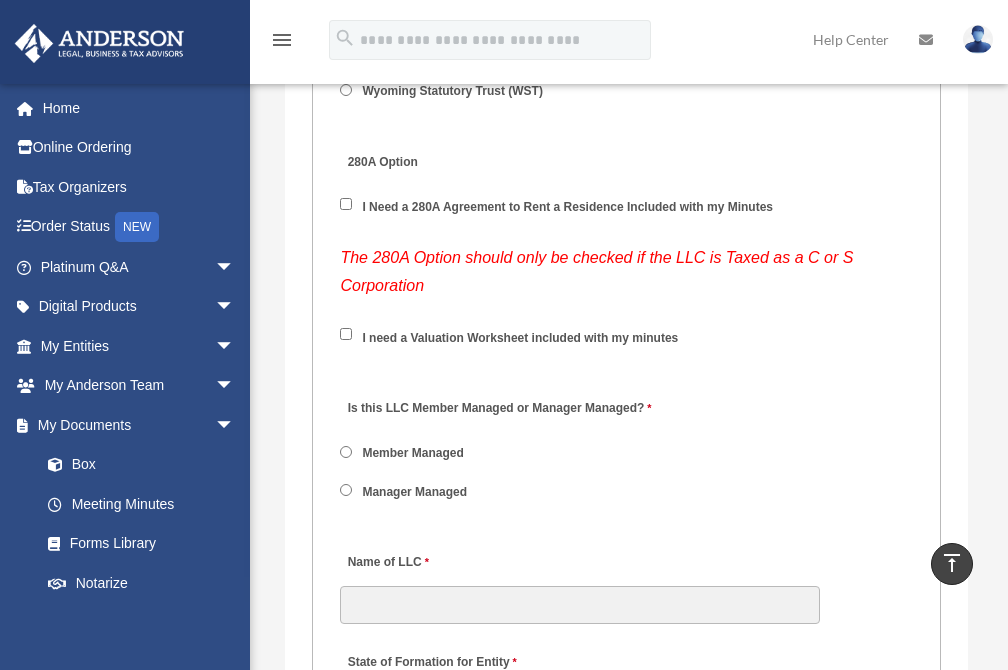 scroll, scrollTop: 3415, scrollLeft: 0, axis: vertical 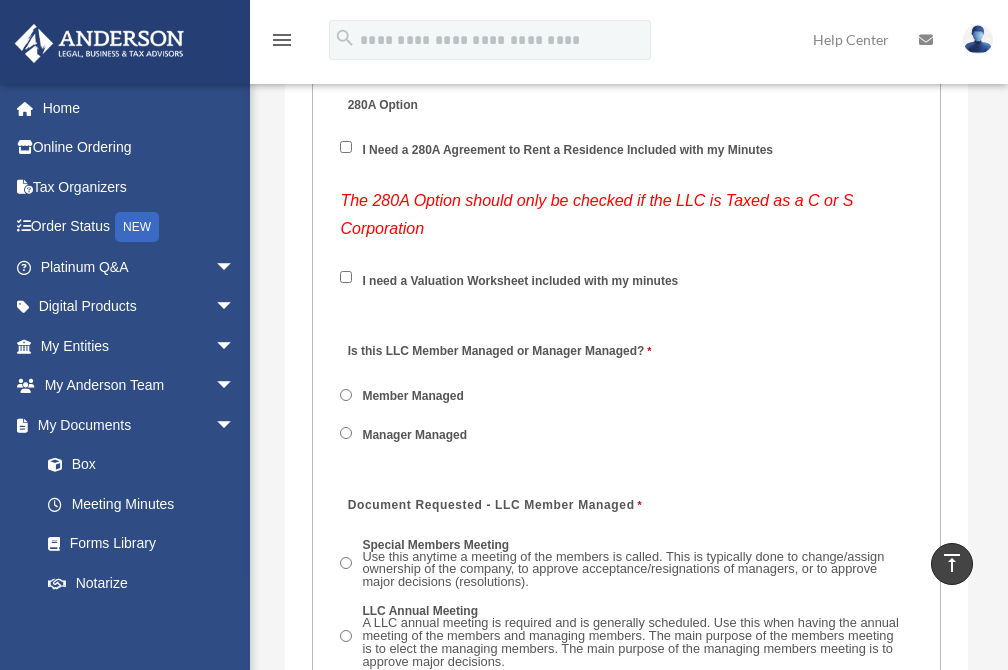 click on "Document Requested - LLC Member Managed Special Members Meeting Use this anytime a meeting of the members is called. This is typically done to change/assign ownership of the company, to approve acceptance/resignations of managers, or to approve major decisions (resolutions). LLC Annual Meeting A LLC annual meeting is required and is generally scheduled. Use this when having the annual meeting of the members and managing members. The main purpose of the members meeting is to elect the managing members. The main purpose of the managing members meeting is to approve major decisions. Consent to Action Many states allow a board or management committee to make major decisions without meeting, called a consent to action. The purpose of a consent to action is to have the required decision-makers sign-off on the decision or agree in writing to a particular course of action (generally called resolutions)." at bounding box center [626, 627] 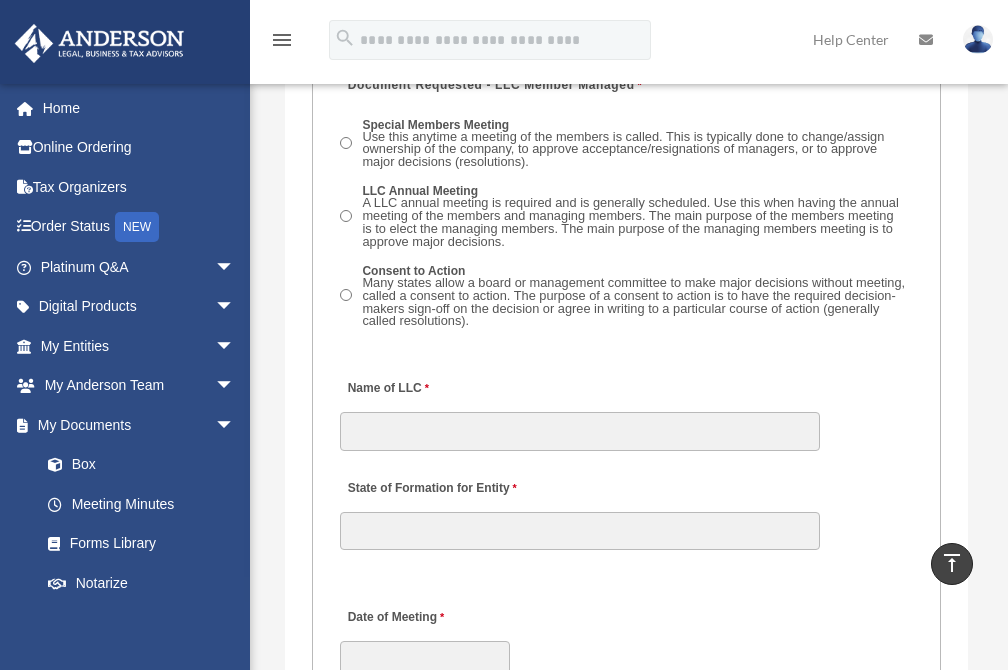 scroll, scrollTop: 3863, scrollLeft: 0, axis: vertical 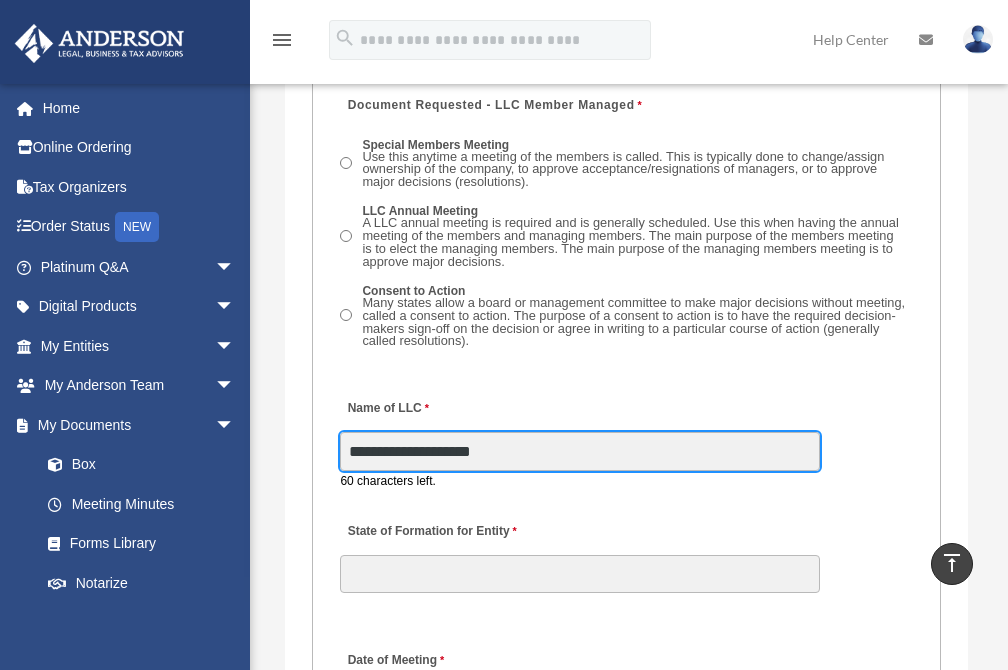 type on "**********" 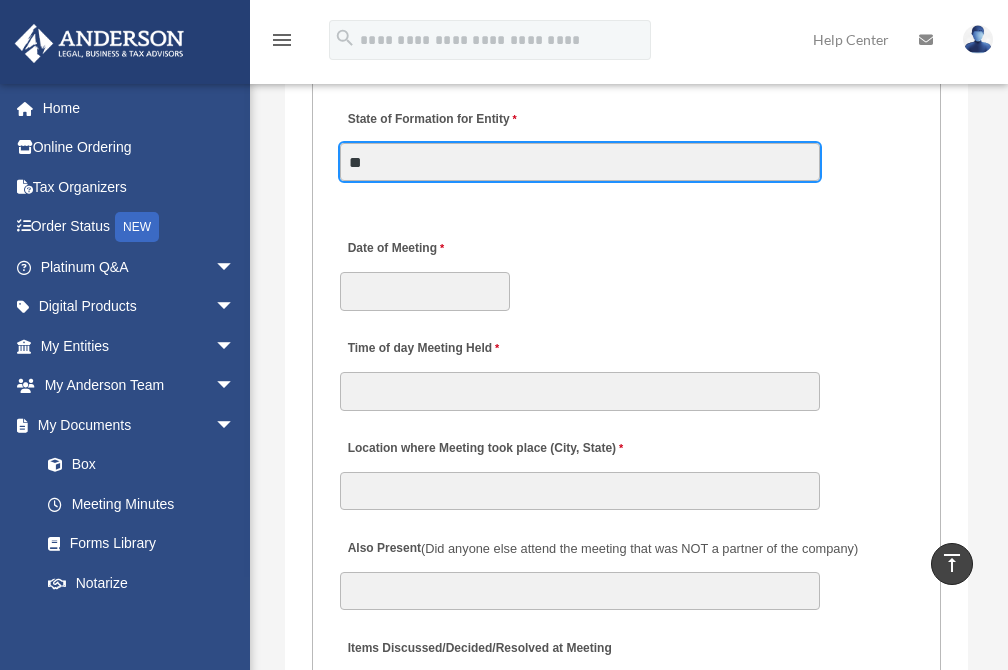 scroll, scrollTop: 4272, scrollLeft: 0, axis: vertical 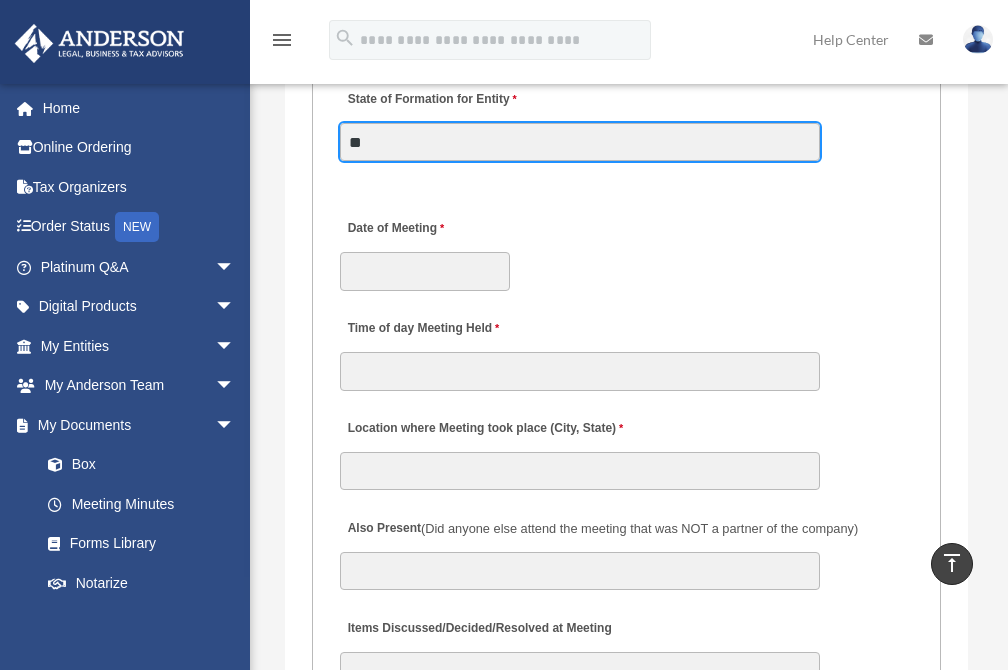 type on "**" 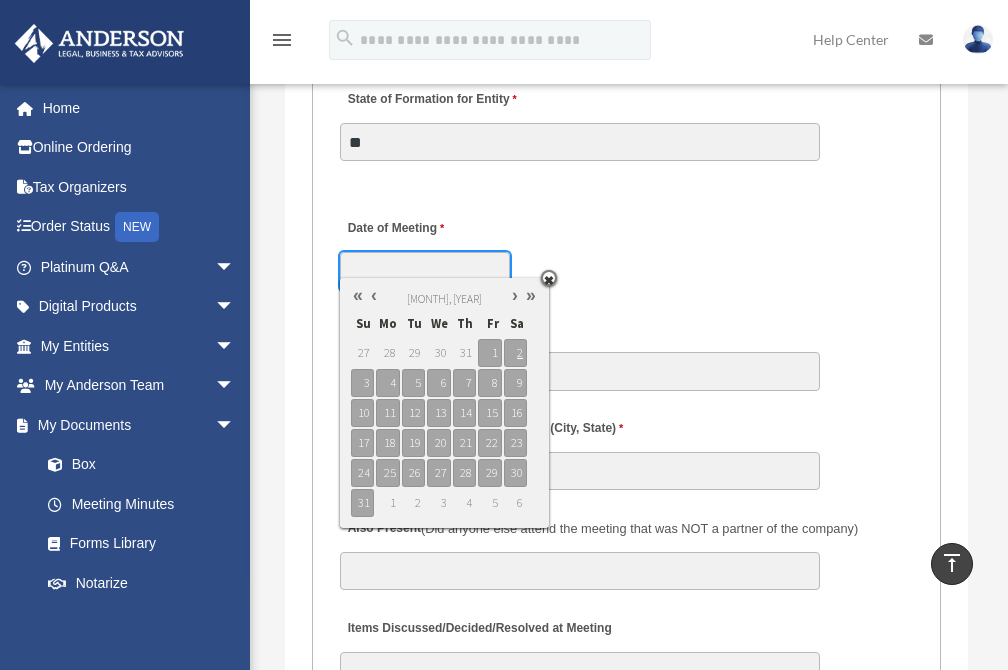 click on "Date of Meeting" at bounding box center (425, 271) 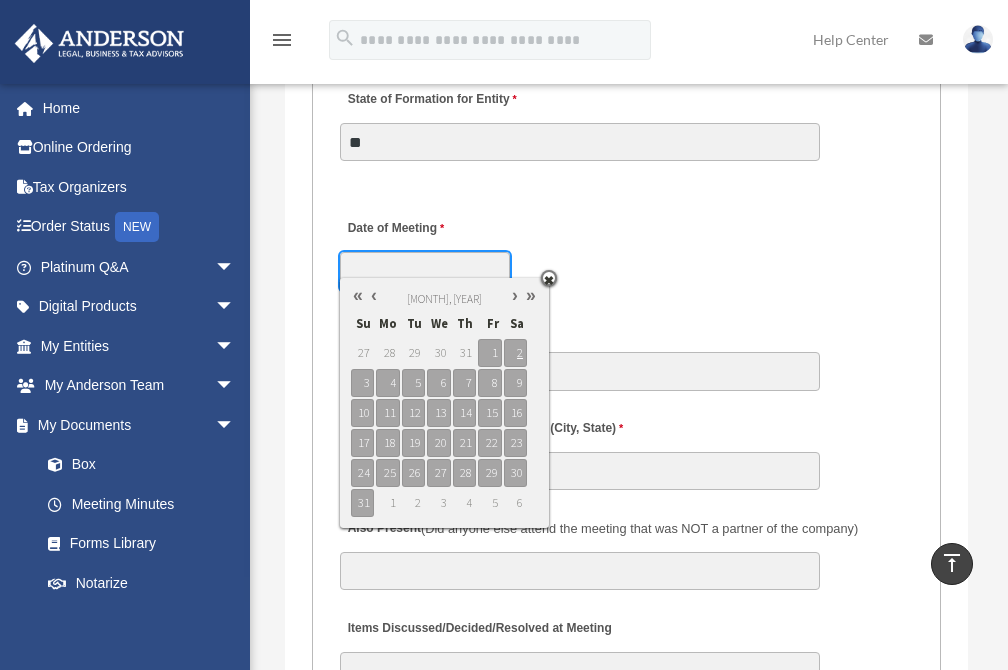 click at bounding box center (374, 295) 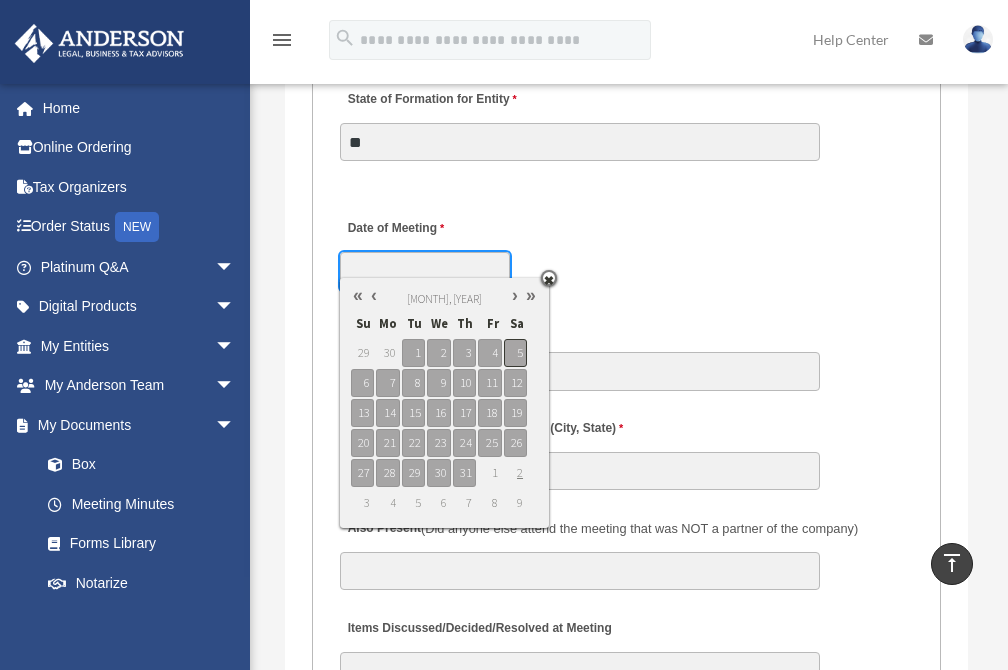 type on "**********" 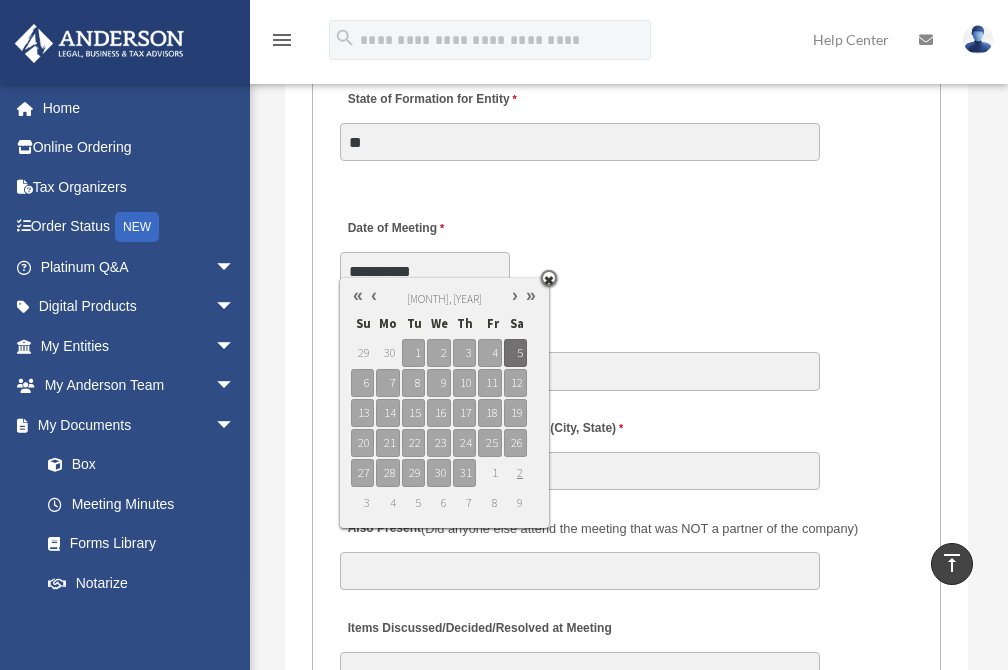 click on "Time of day Meeting Held" at bounding box center (626, 349) 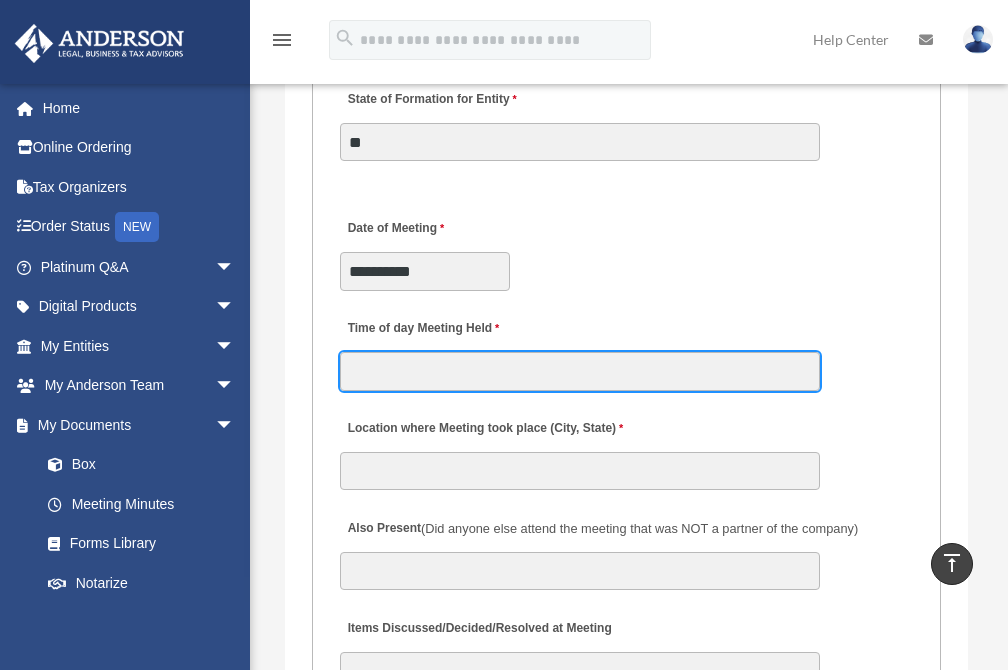 click on "Time of day Meeting Held" at bounding box center [580, 371] 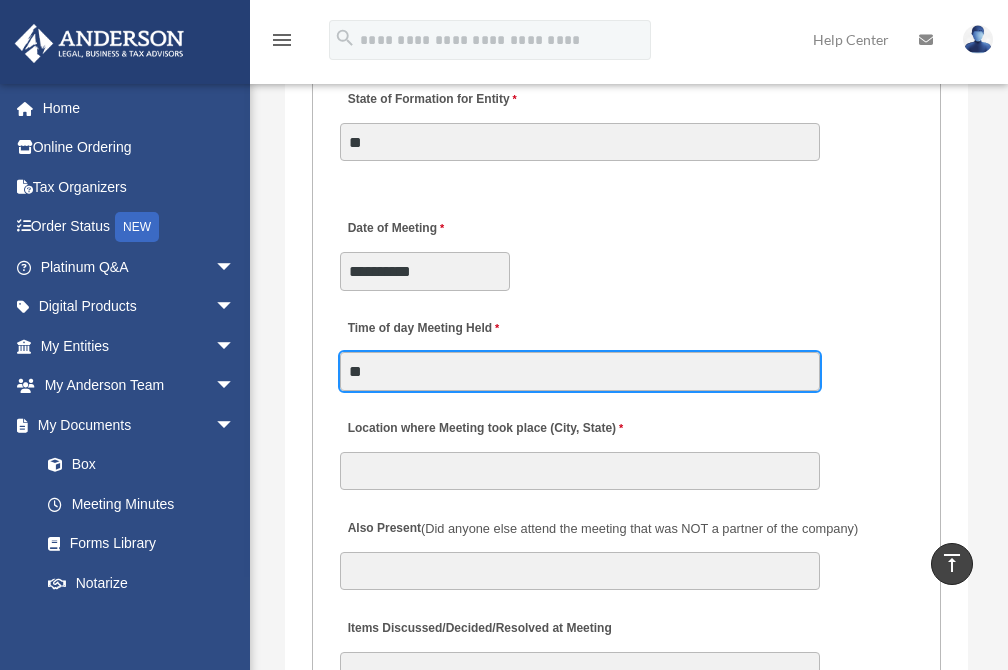 type on "*" 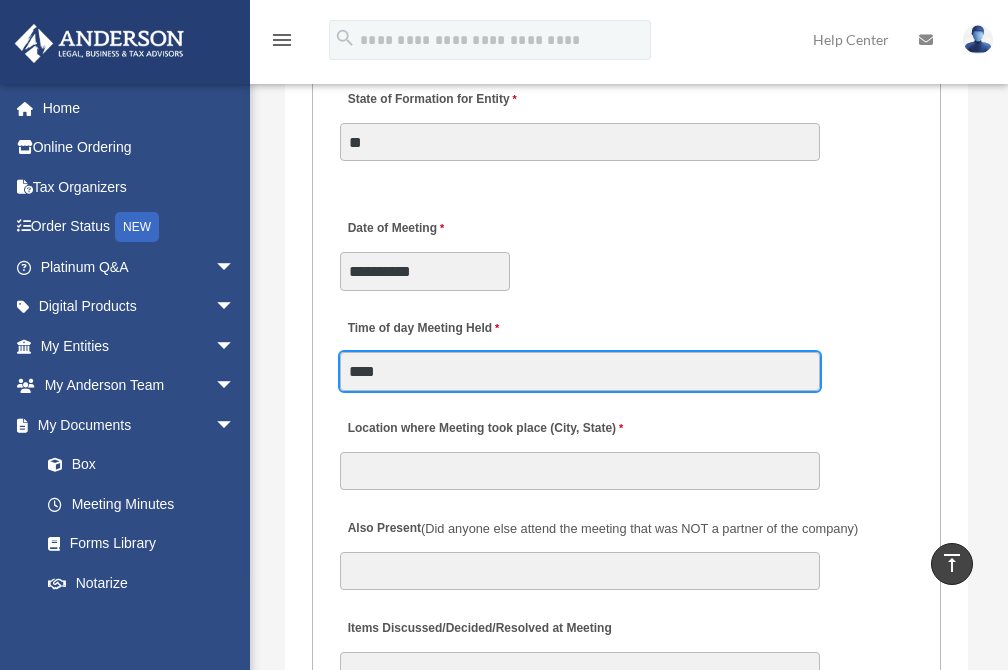 type on "****" 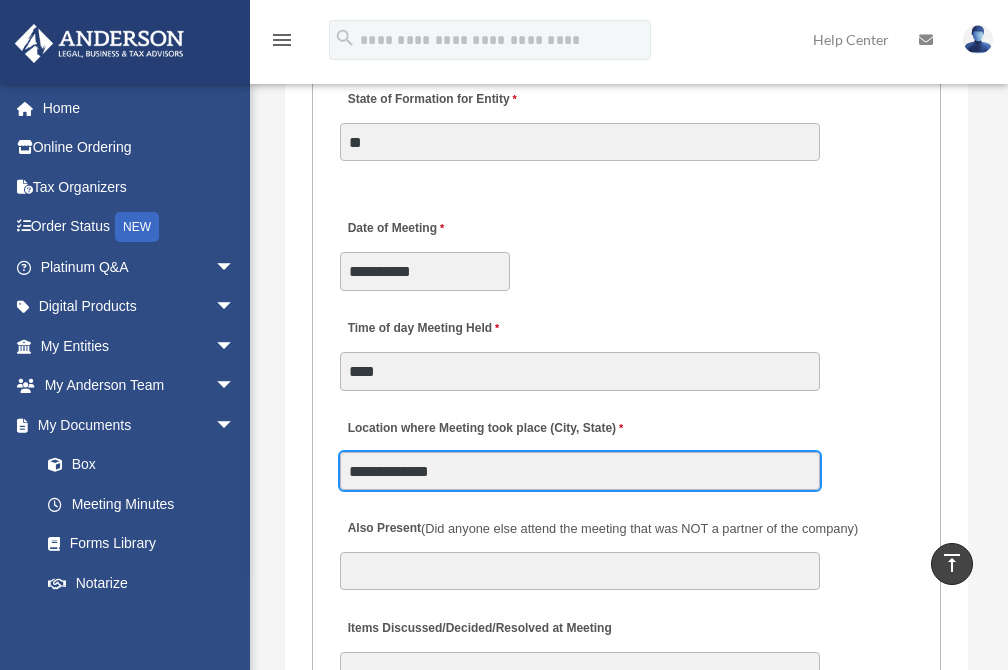 type on "**********" 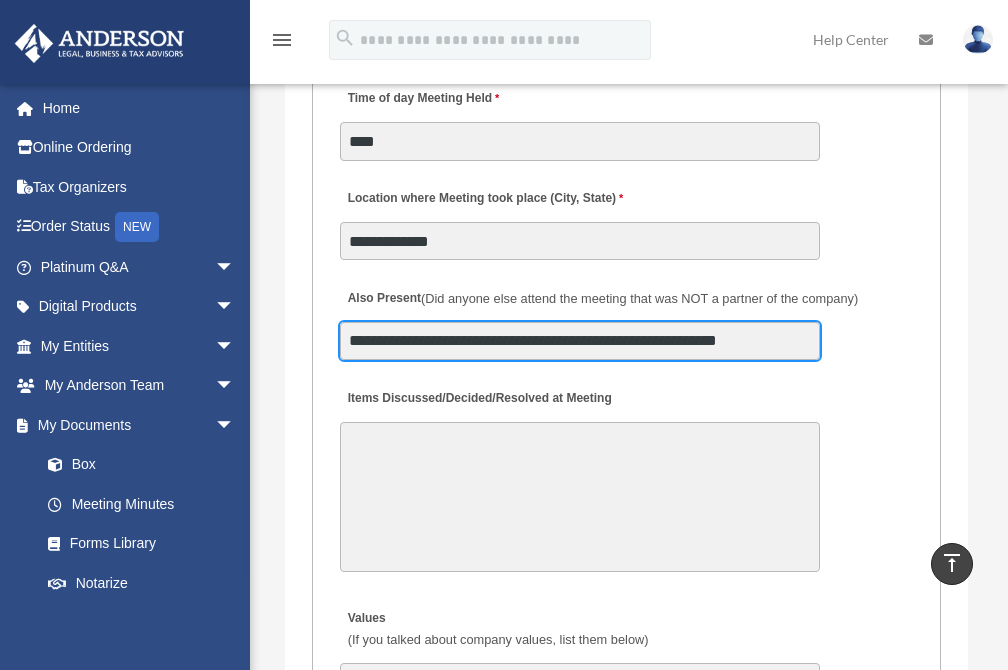 scroll, scrollTop: 4542, scrollLeft: 0, axis: vertical 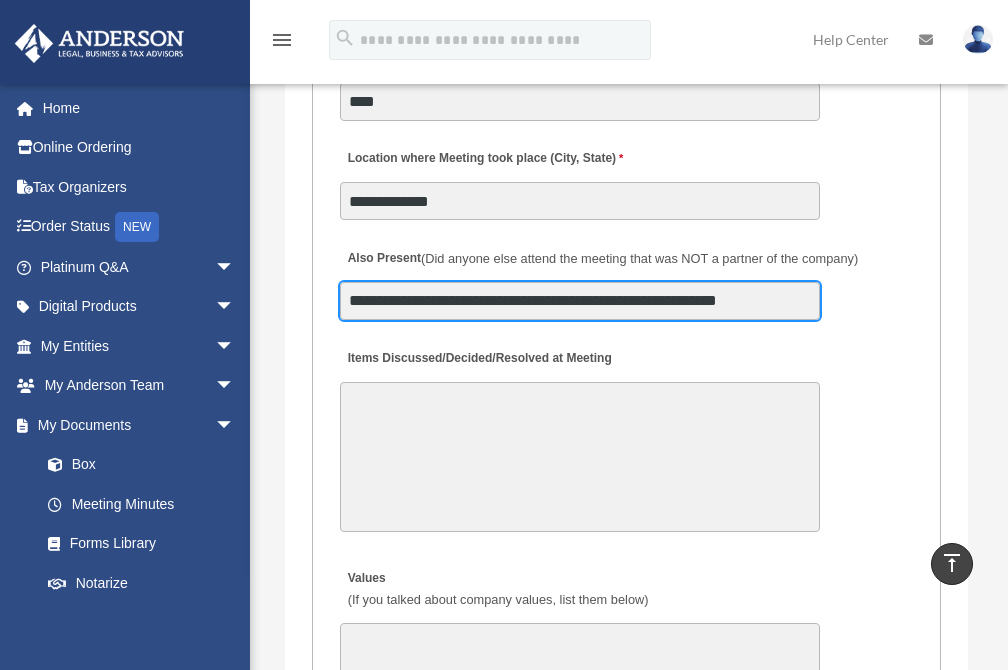 type on "**********" 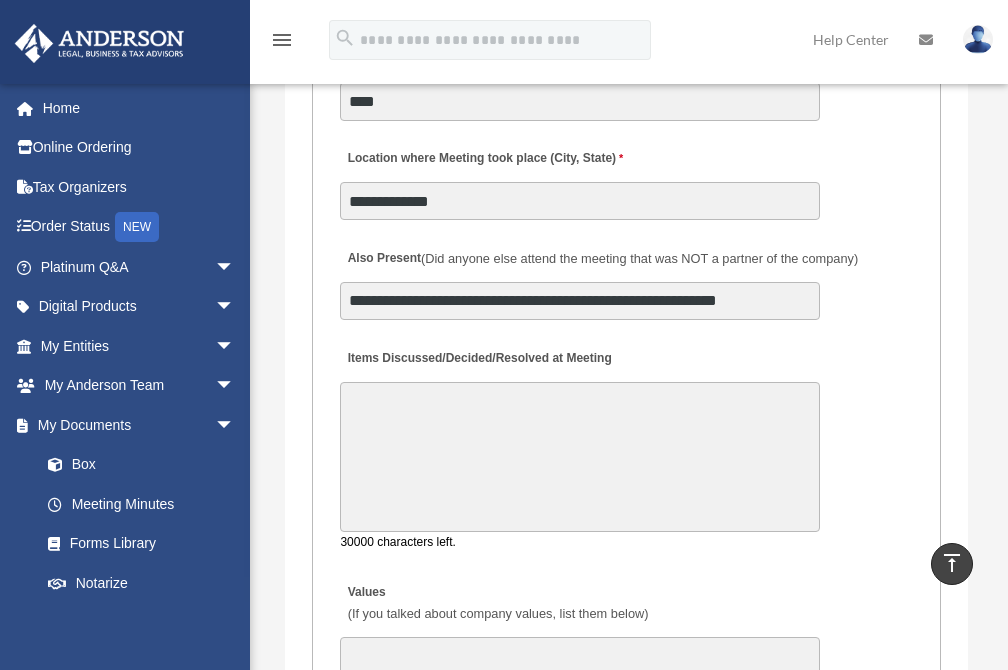 click on "Items Discussed/Decided/Resolved at Meeting" at bounding box center [580, 457] 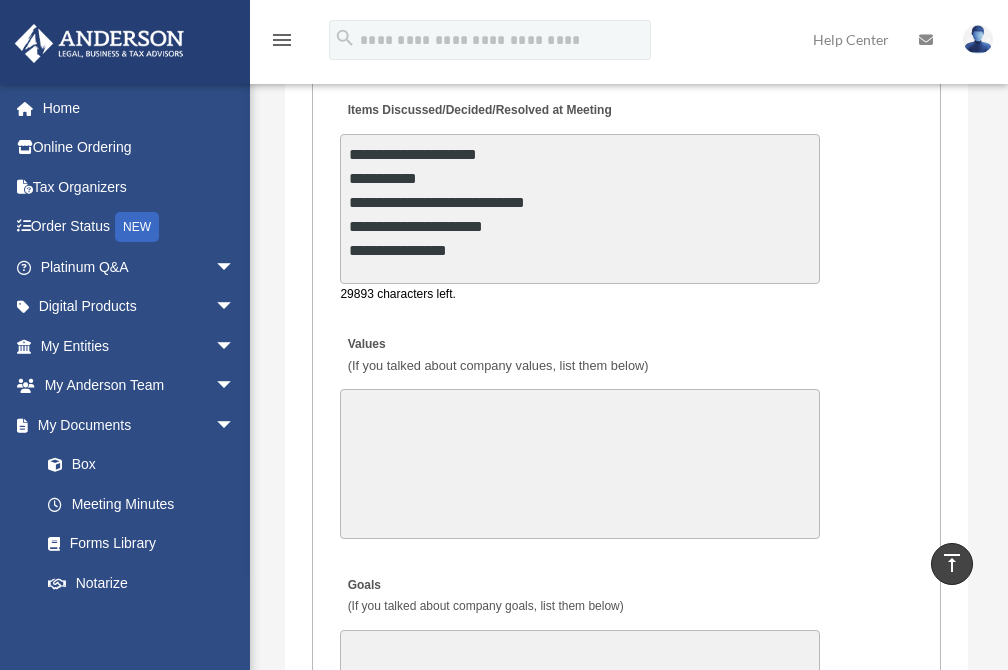 scroll, scrollTop: 4800, scrollLeft: 0, axis: vertical 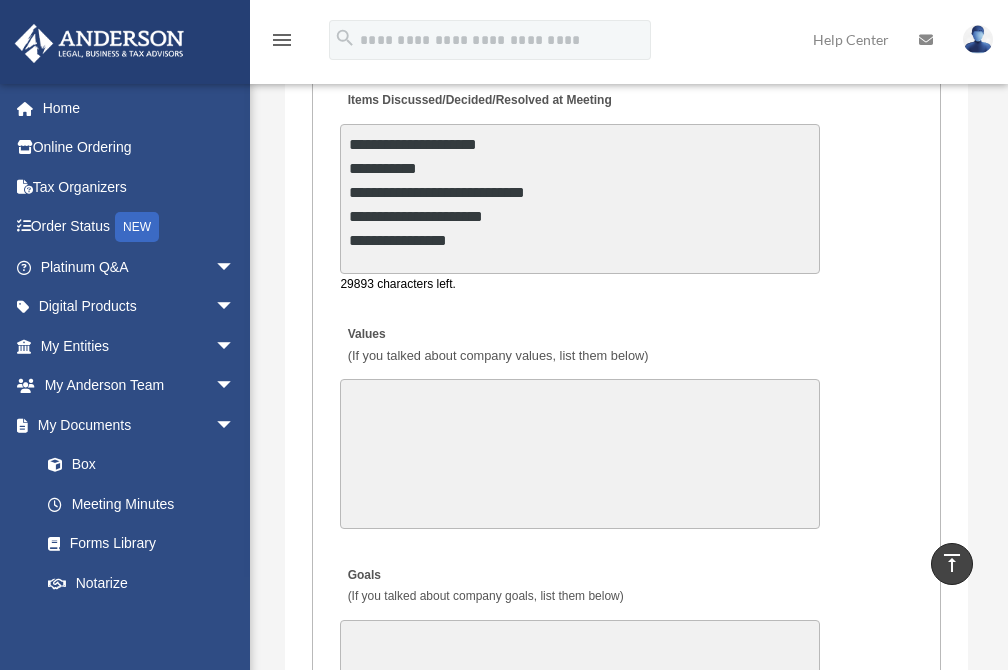 type on "**********" 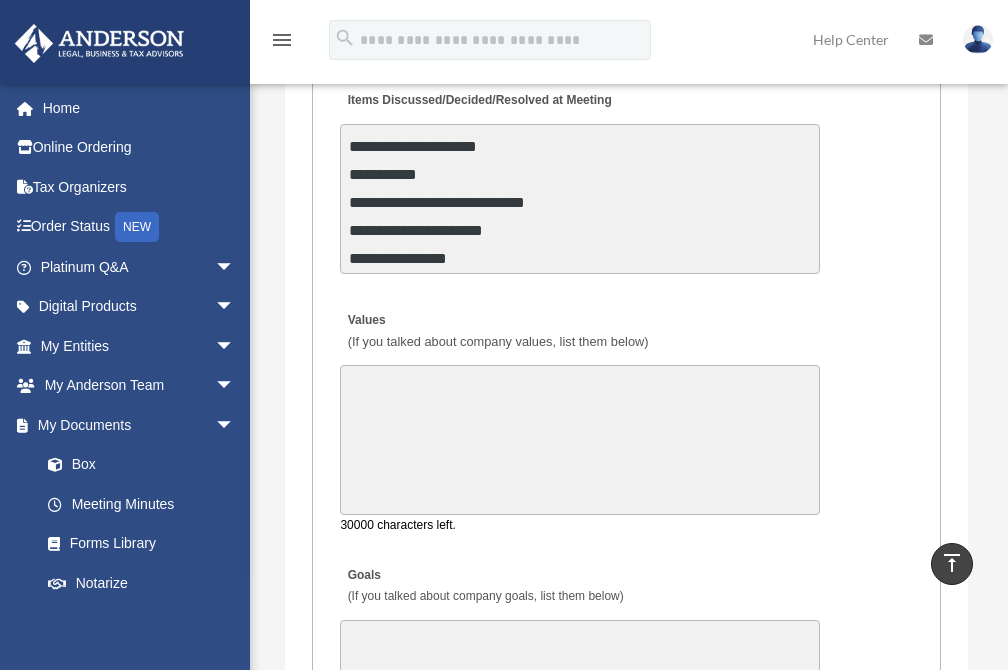 click on "Values (If you talked about company values, list them below)" at bounding box center [580, 440] 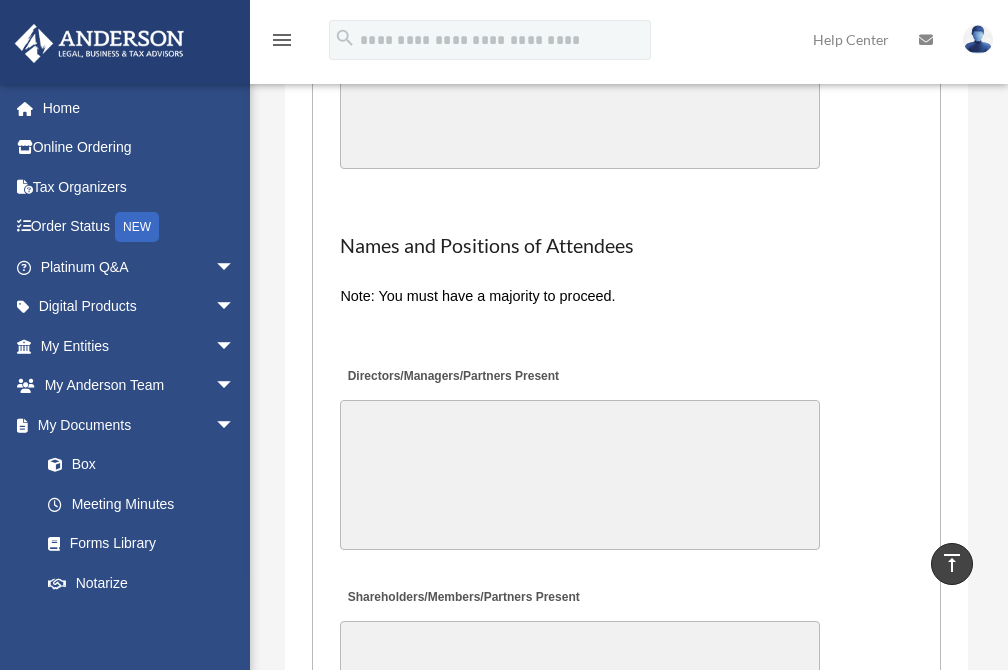 scroll, scrollTop: 5361, scrollLeft: 0, axis: vertical 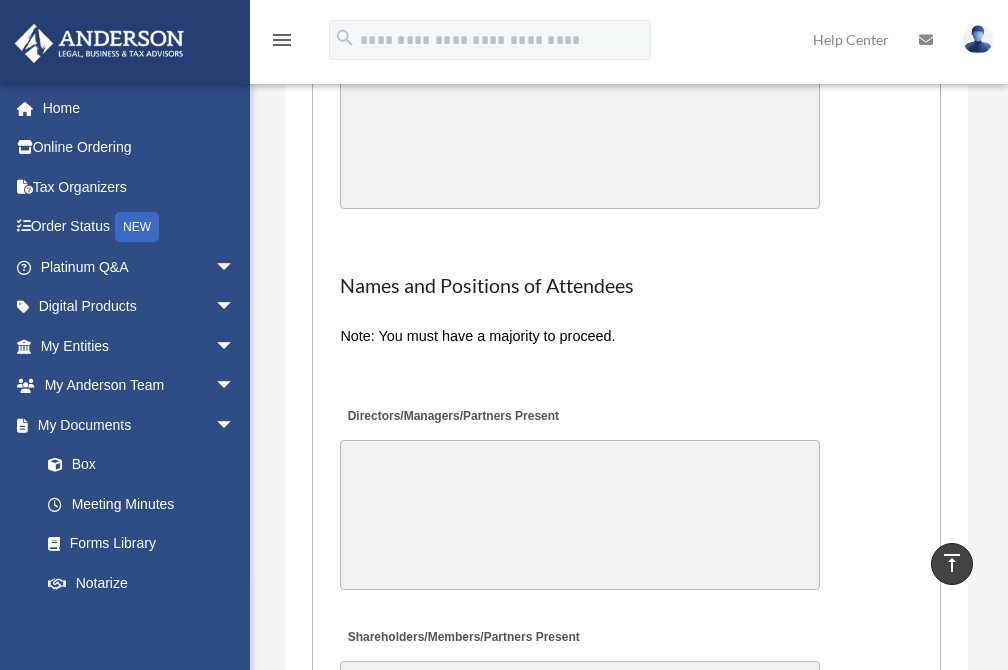 type on "**********" 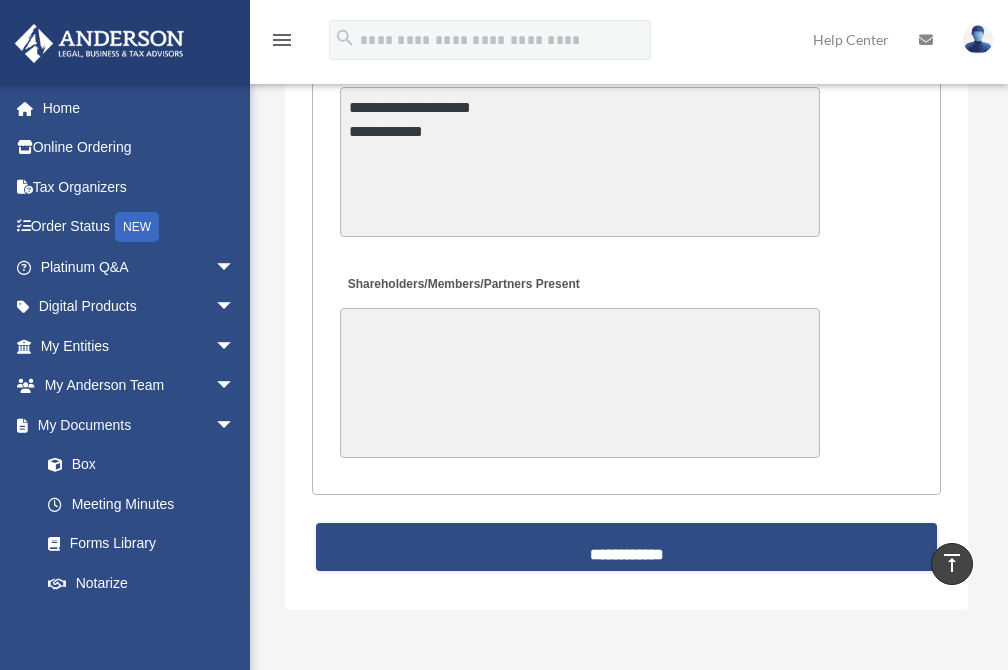 scroll, scrollTop: 5720, scrollLeft: 0, axis: vertical 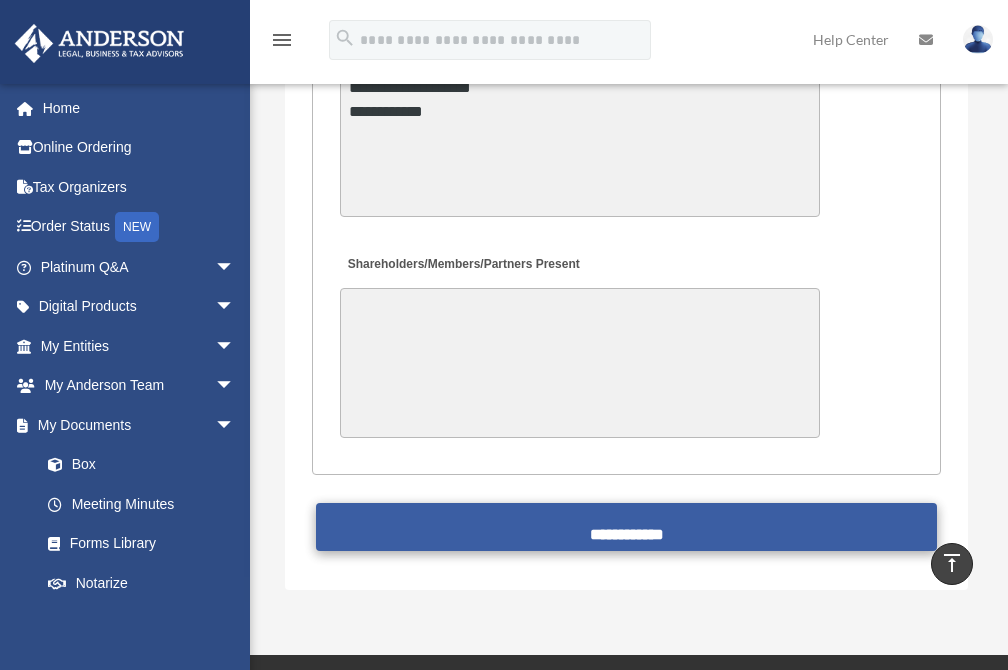 type on "**********" 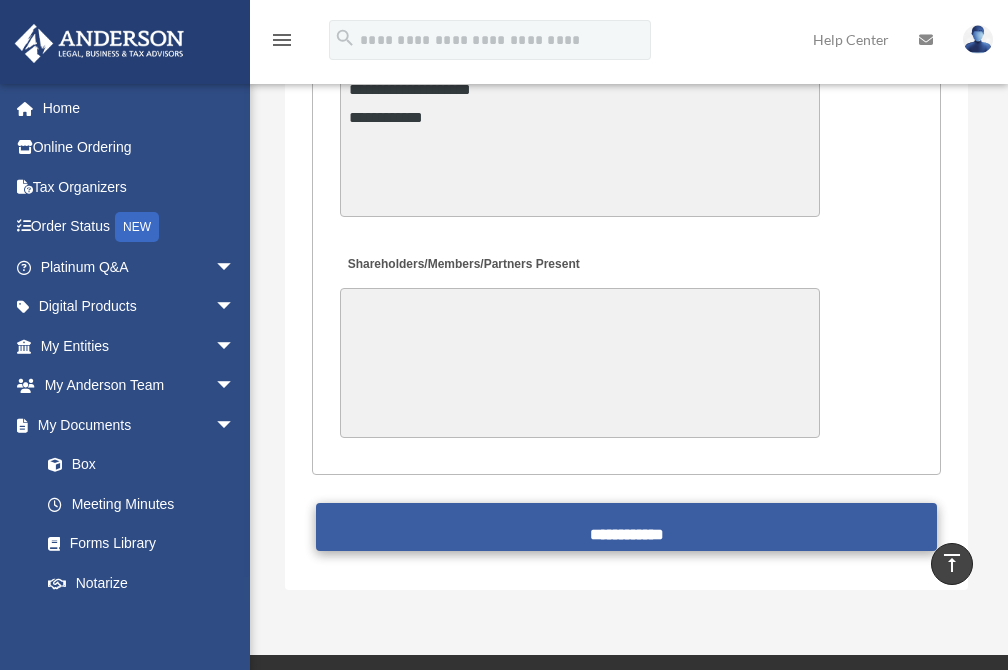 click on "**********" at bounding box center [626, 527] 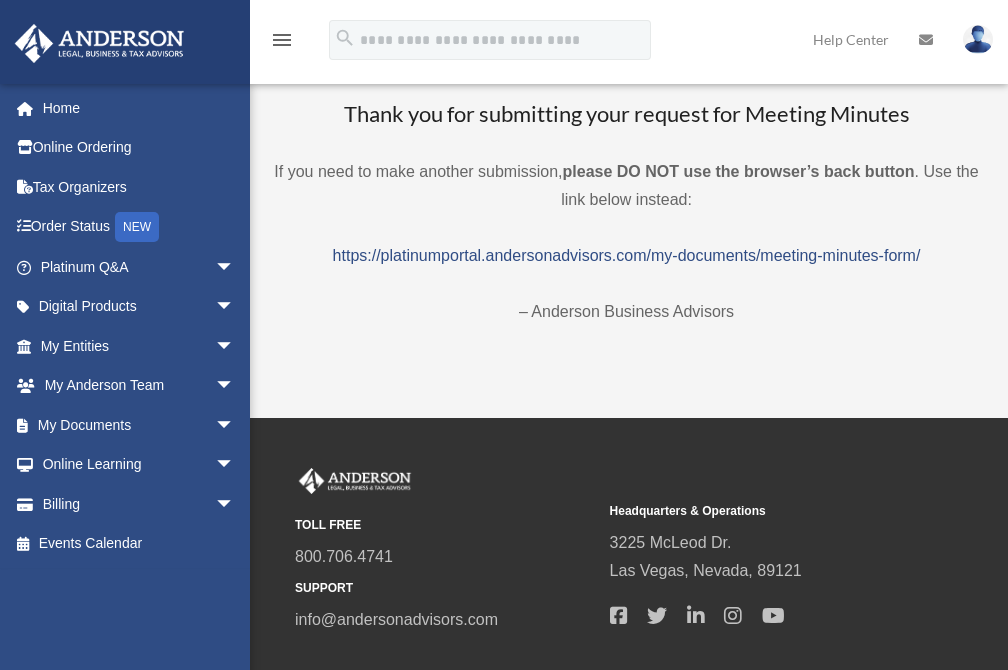 scroll, scrollTop: 0, scrollLeft: 0, axis: both 